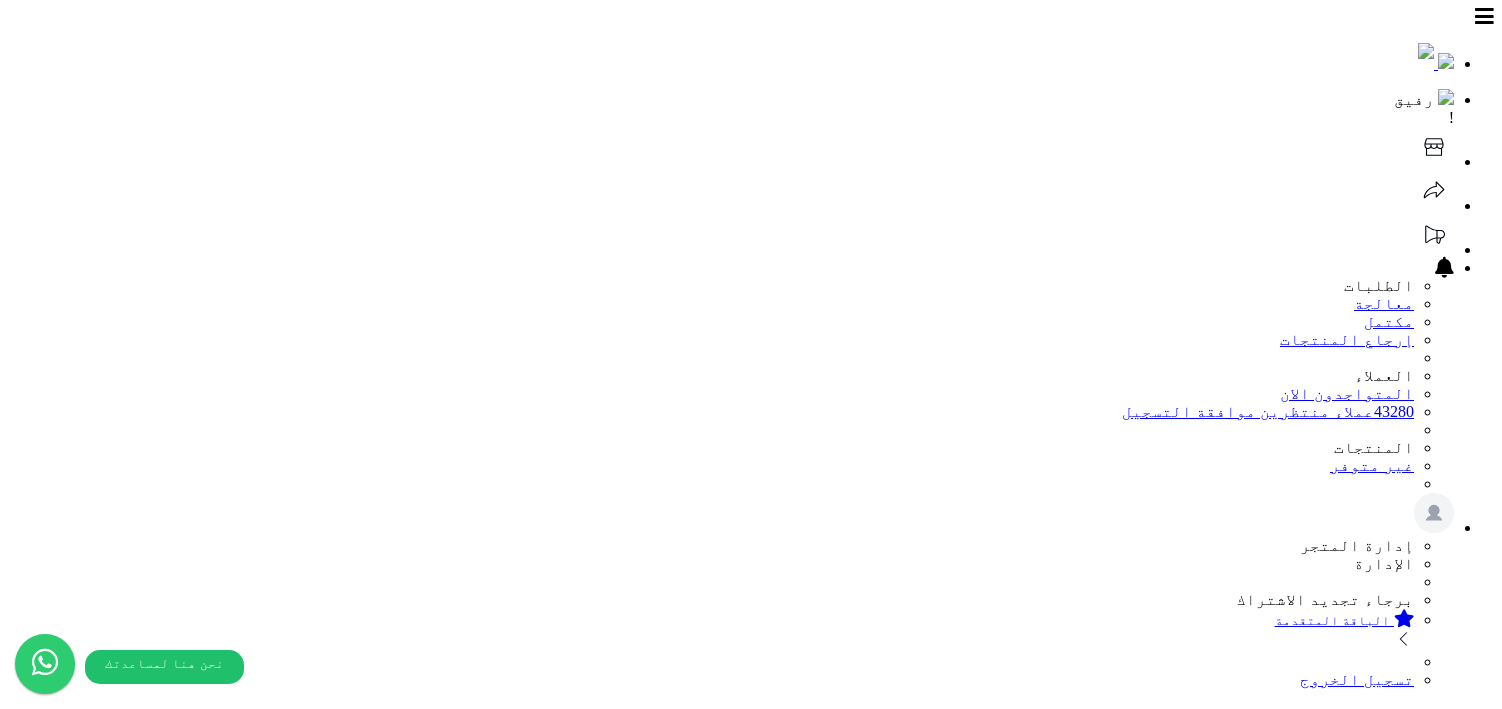 scroll, scrollTop: 0, scrollLeft: 0, axis: both 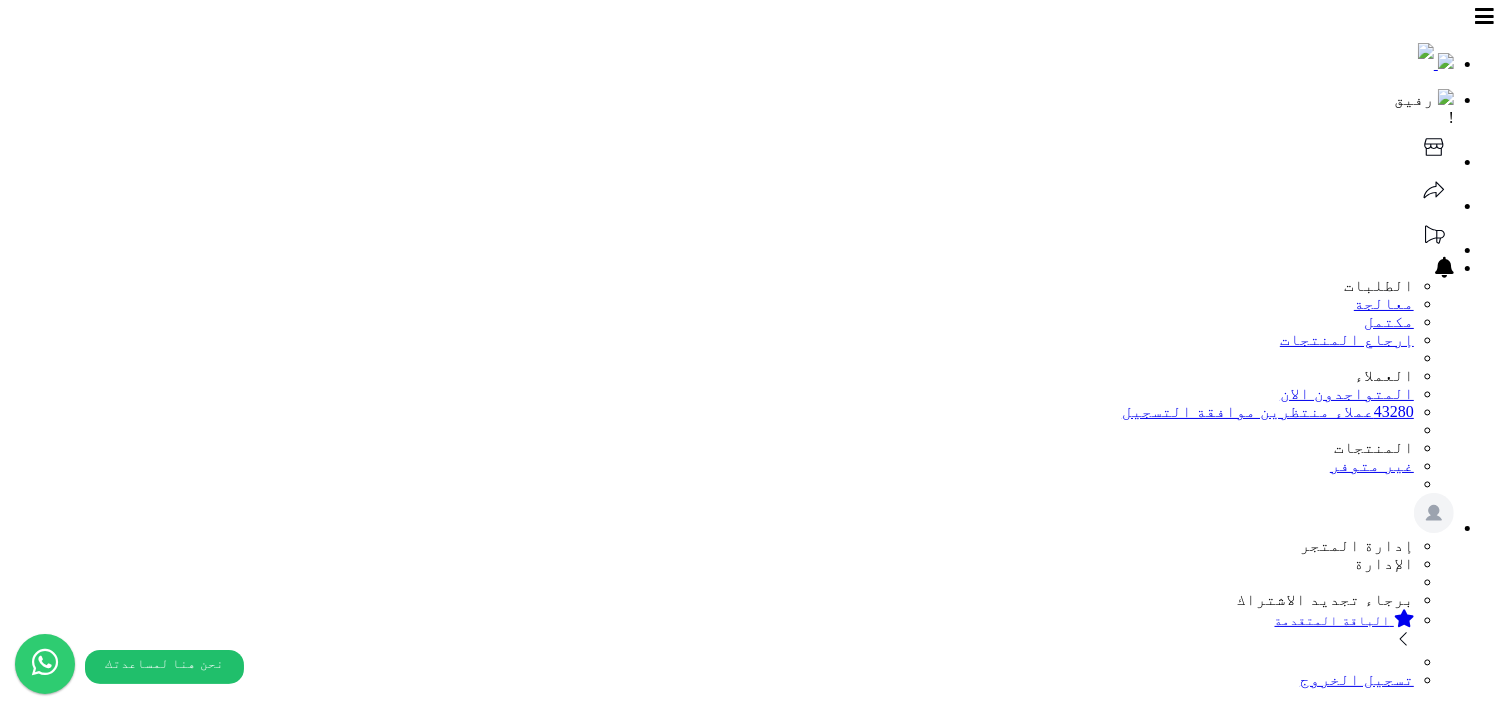 click on "الأقسام والمنتجات" at bounding box center (1349, 1063) 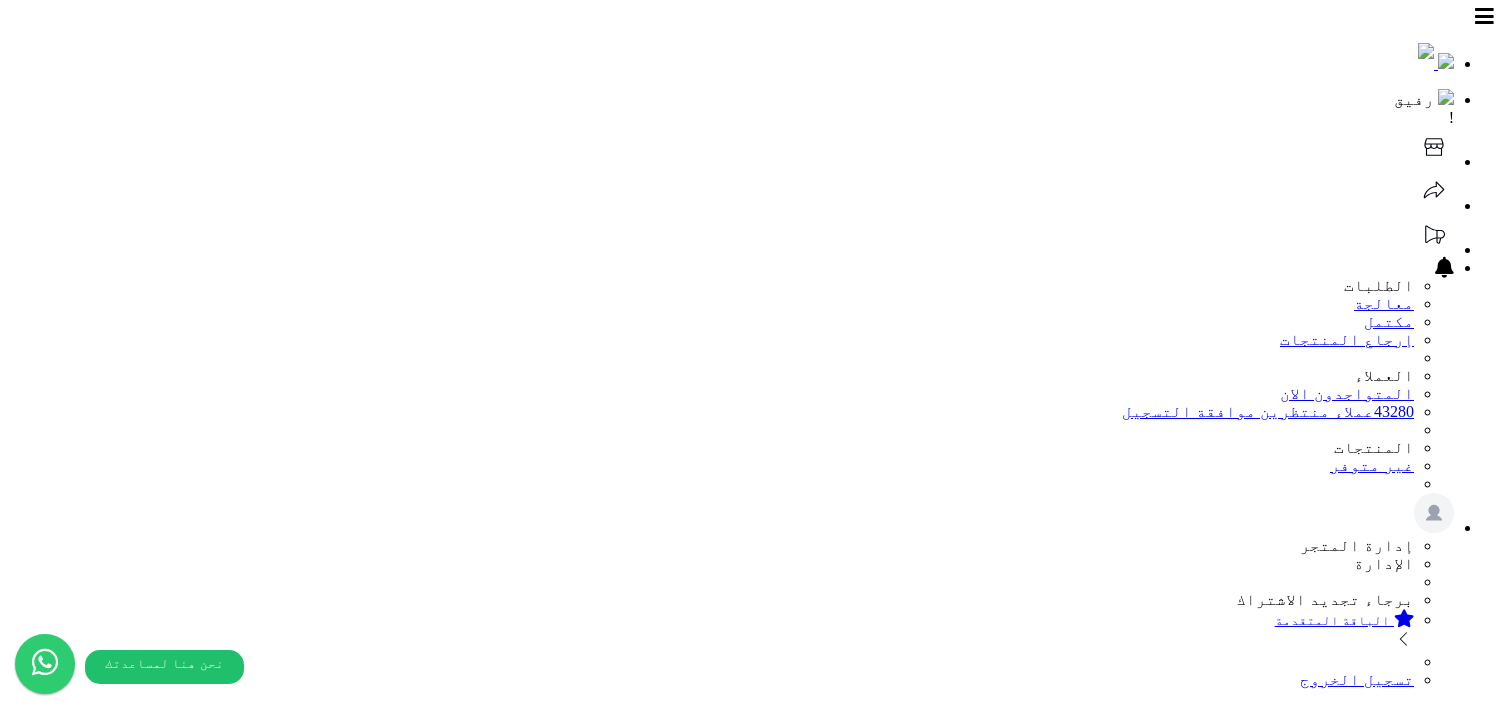 scroll, scrollTop: 0, scrollLeft: 0, axis: both 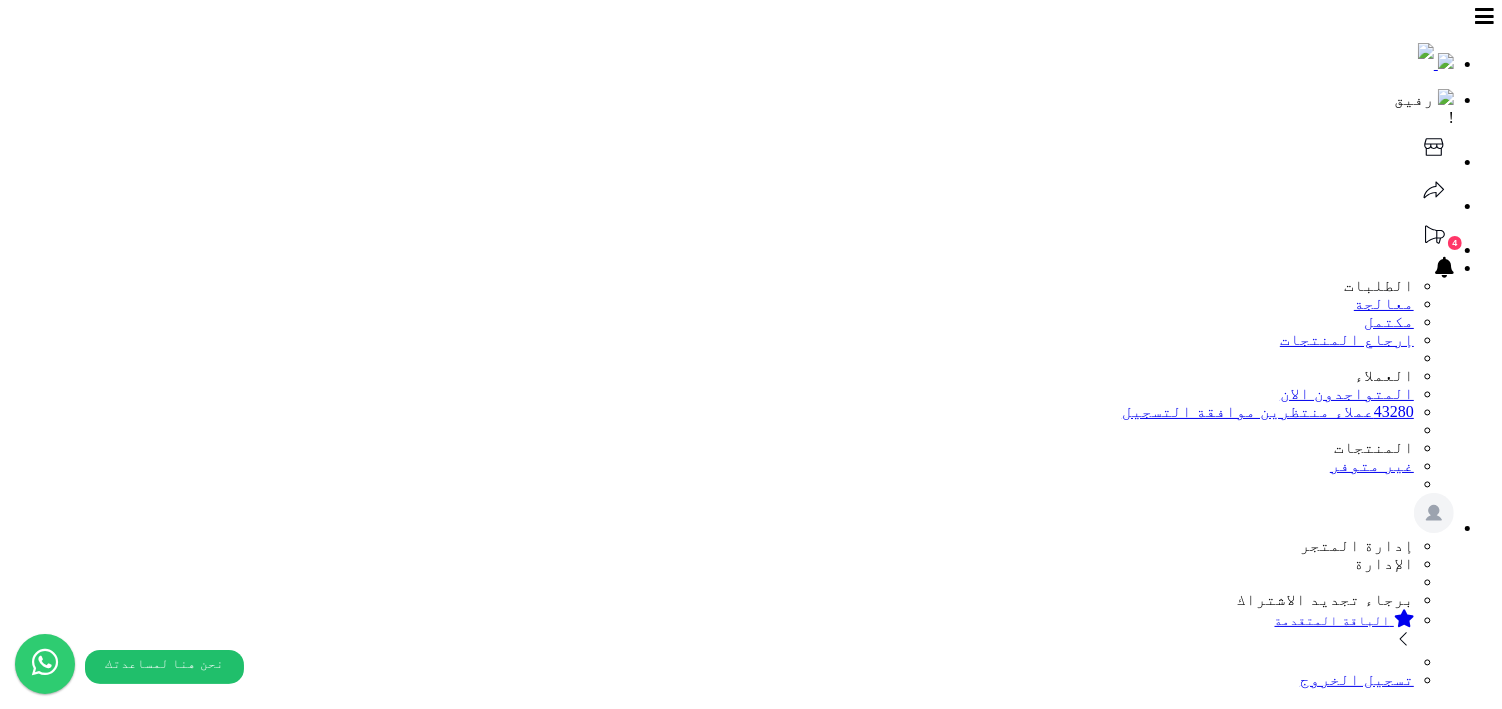 click on "**********" at bounding box center [751, 4002] 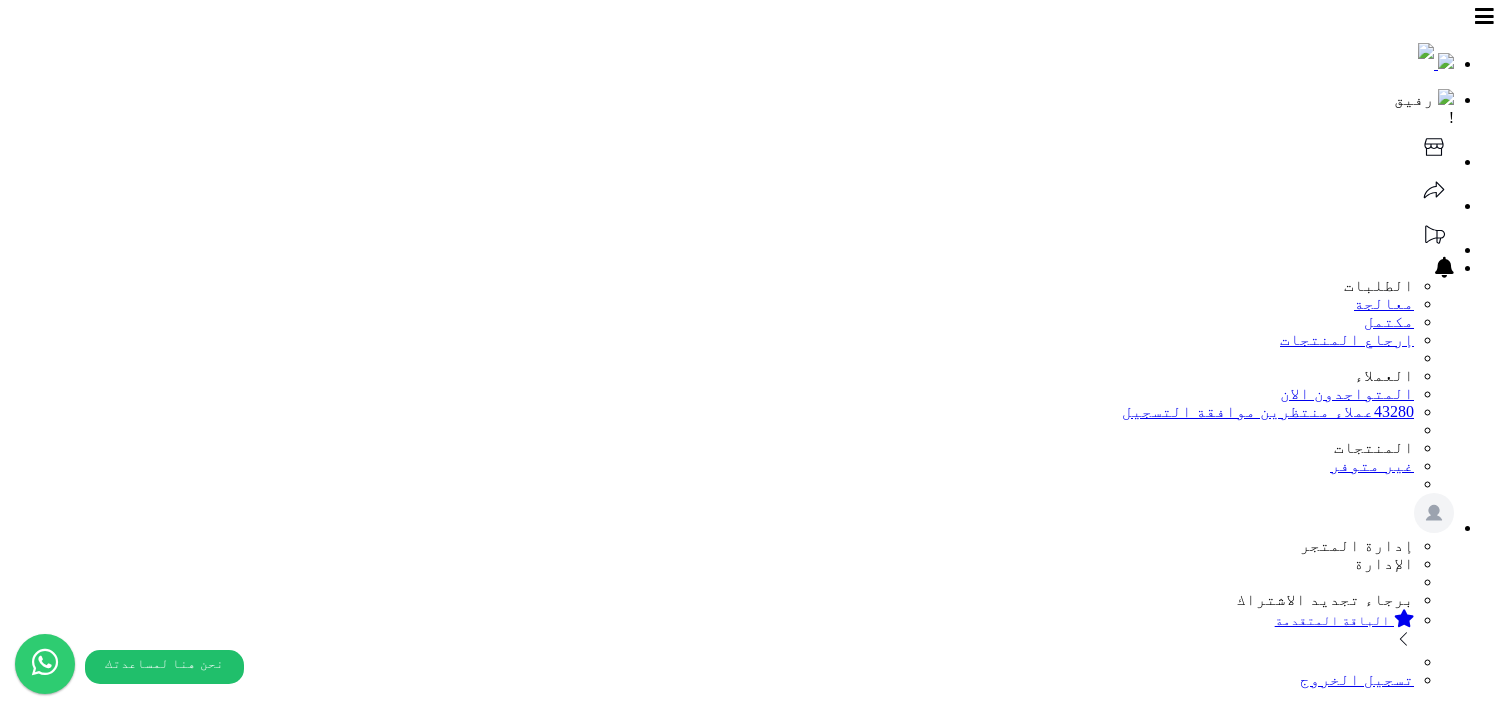 select 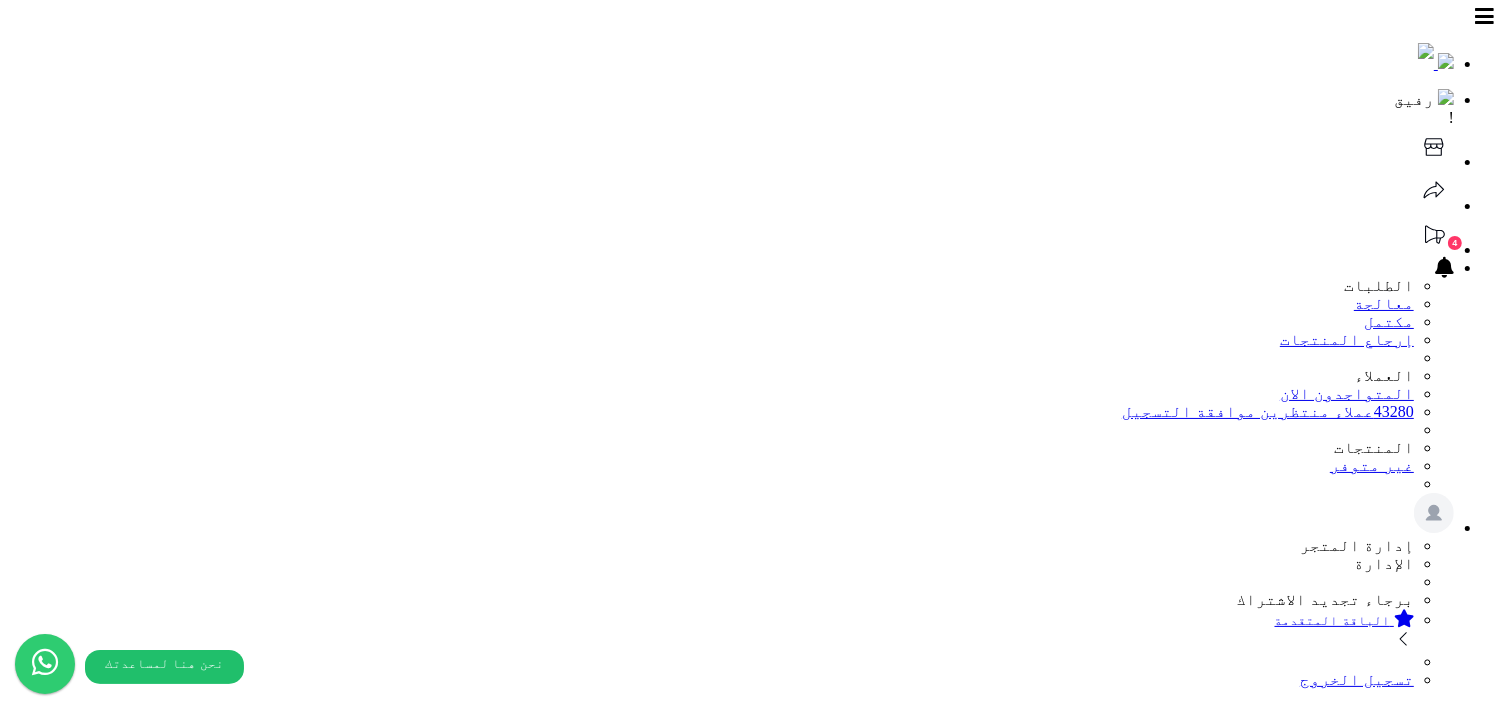 scroll, scrollTop: 1030, scrollLeft: 0, axis: vertical 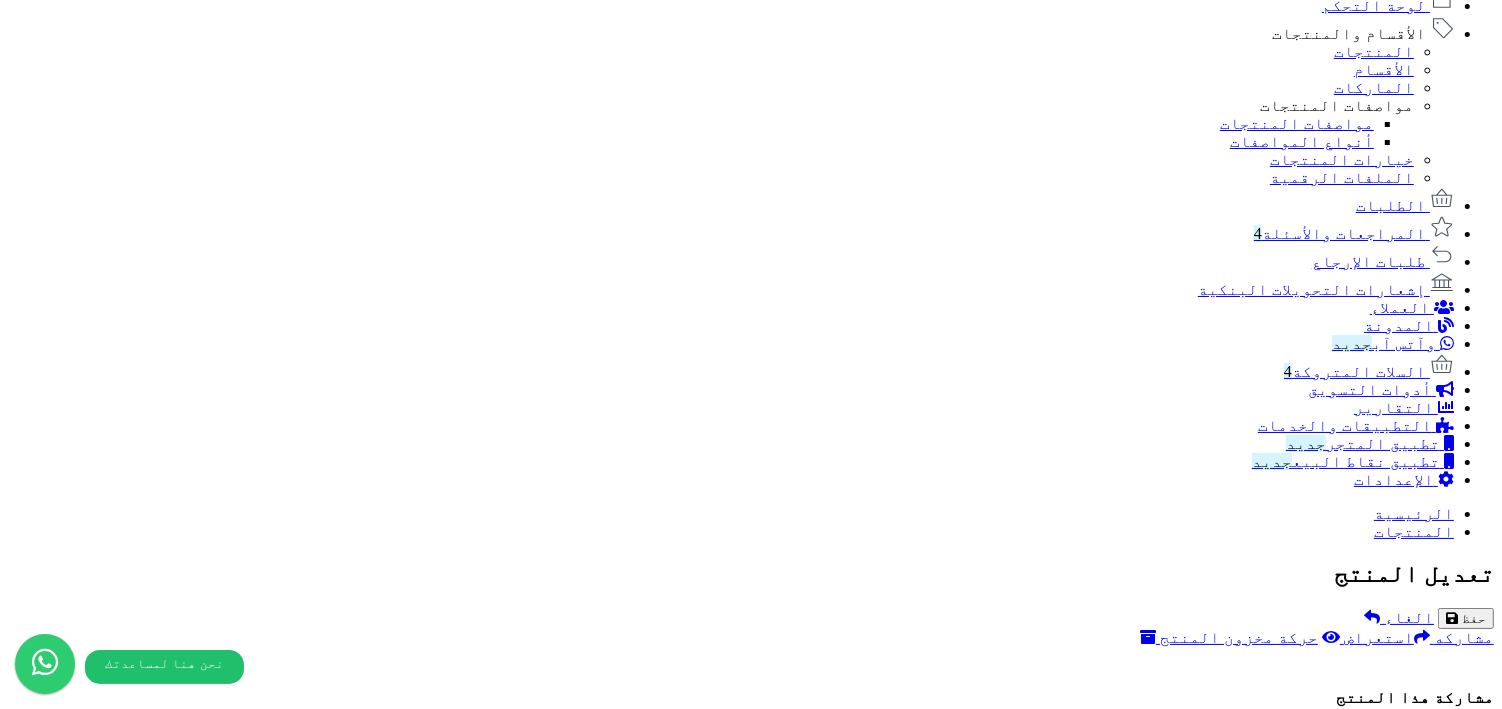 click at bounding box center [1470, 8847] 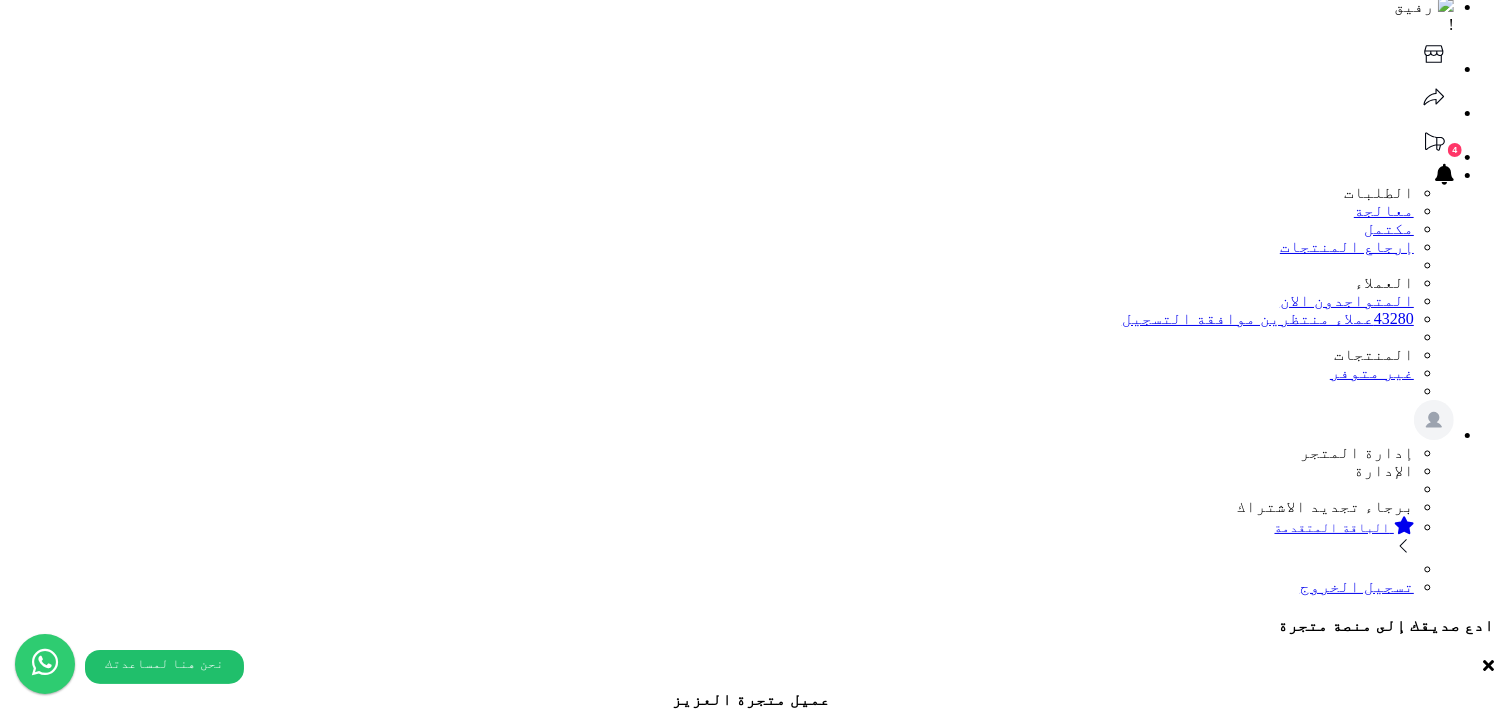 scroll, scrollTop: 0, scrollLeft: 0, axis: both 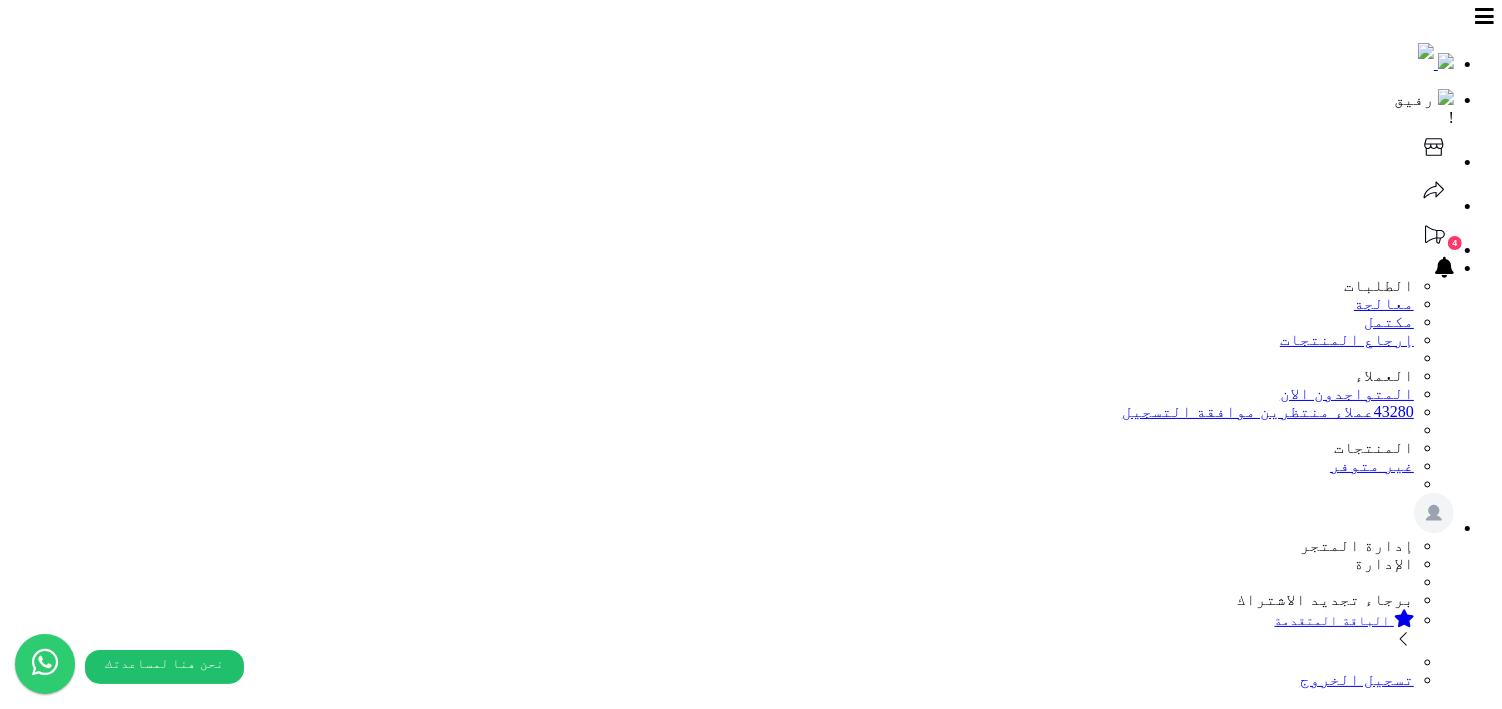 click on "حفظ" at bounding box center (1466, 1647) 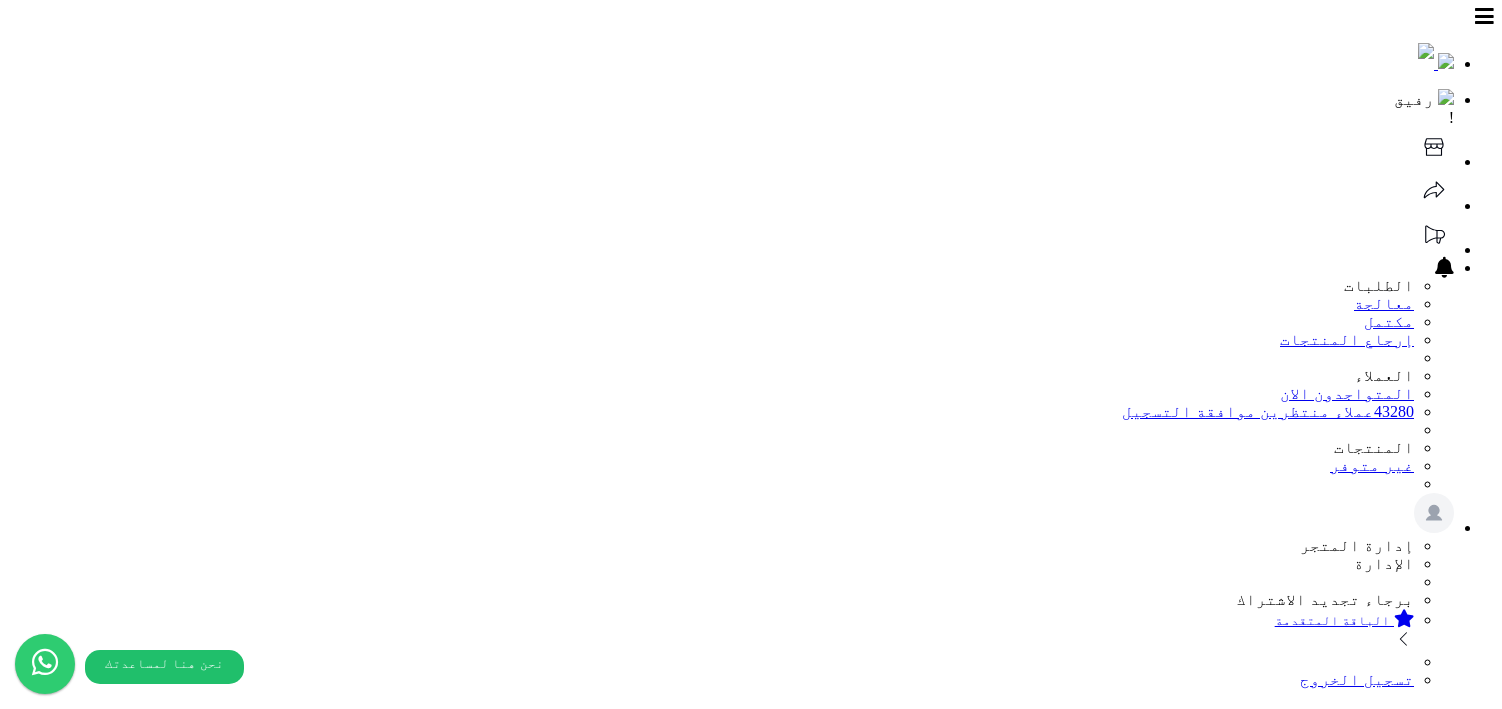 select 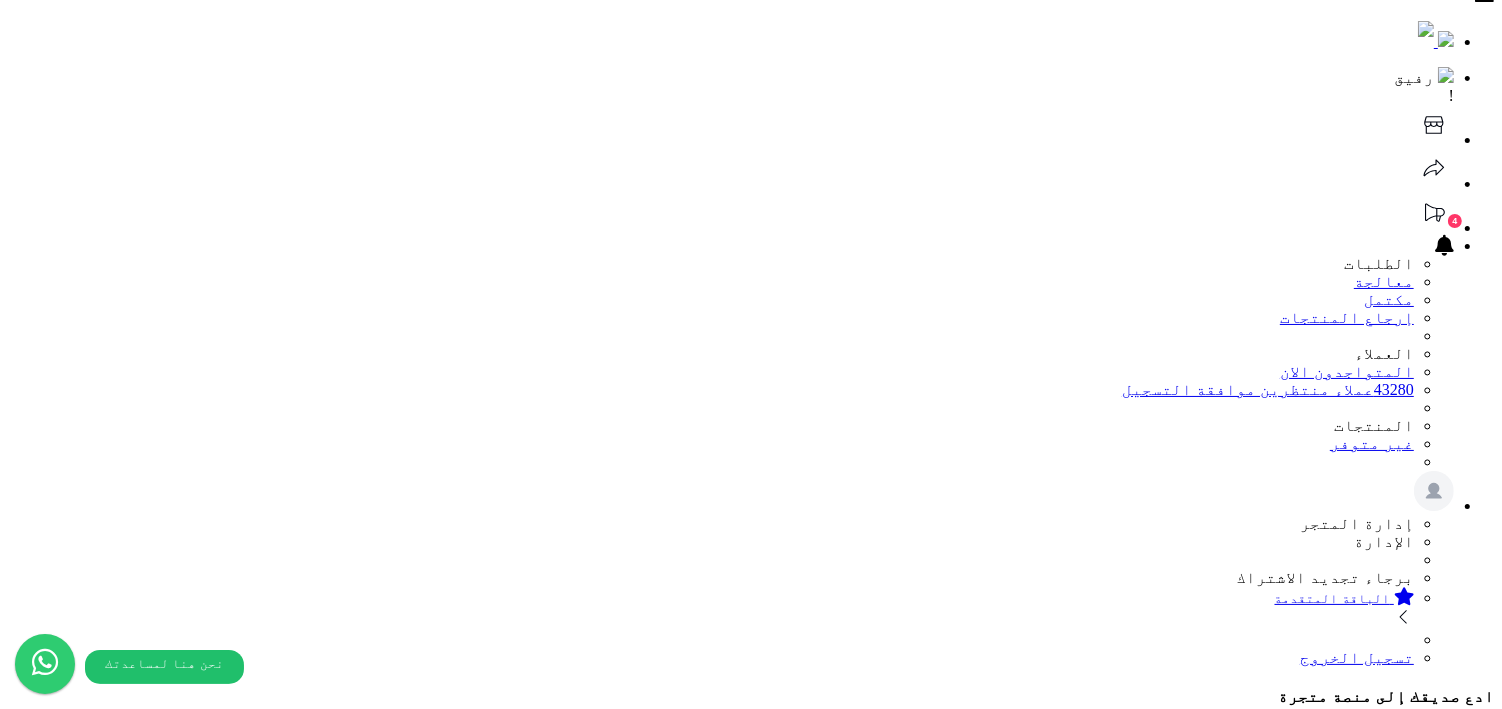 scroll, scrollTop: 0, scrollLeft: 0, axis: both 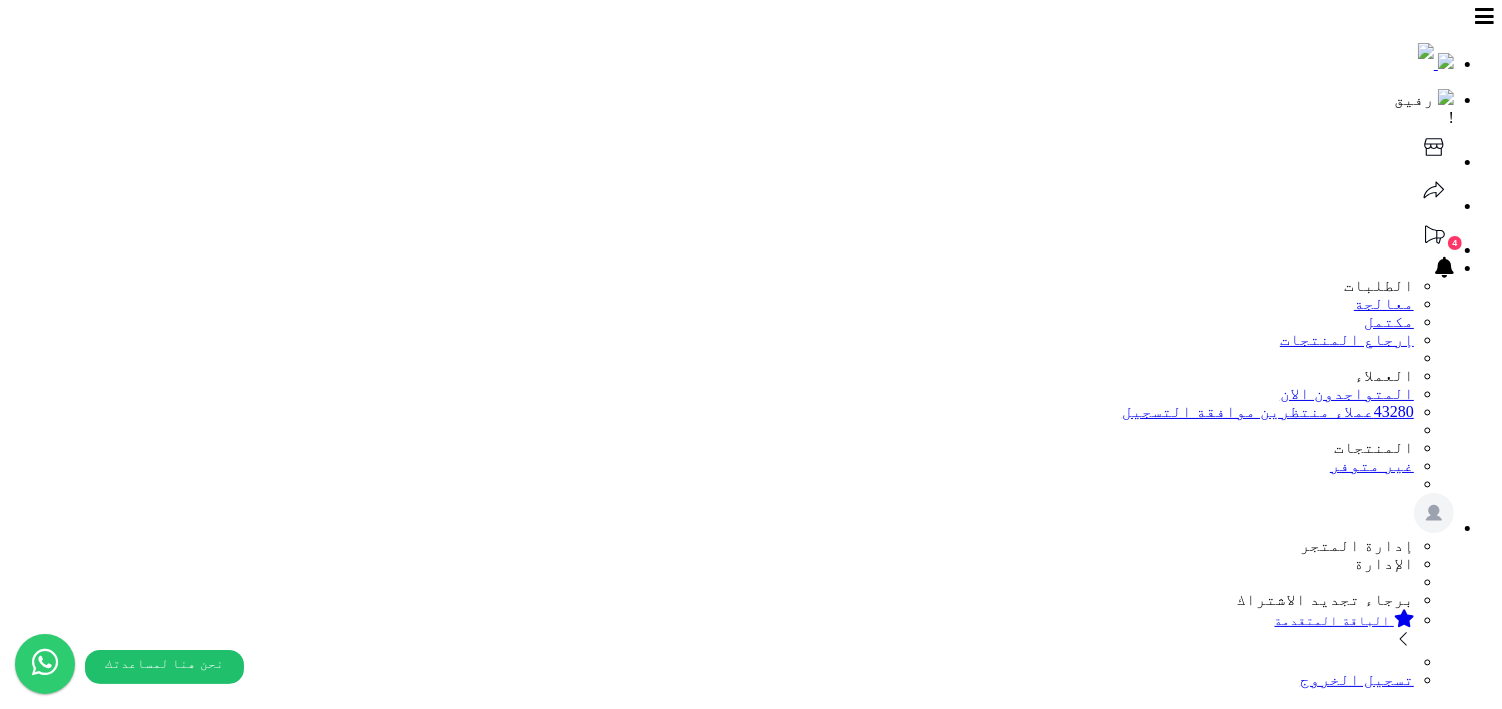 click on "English" at bounding box center [1397, 2076] 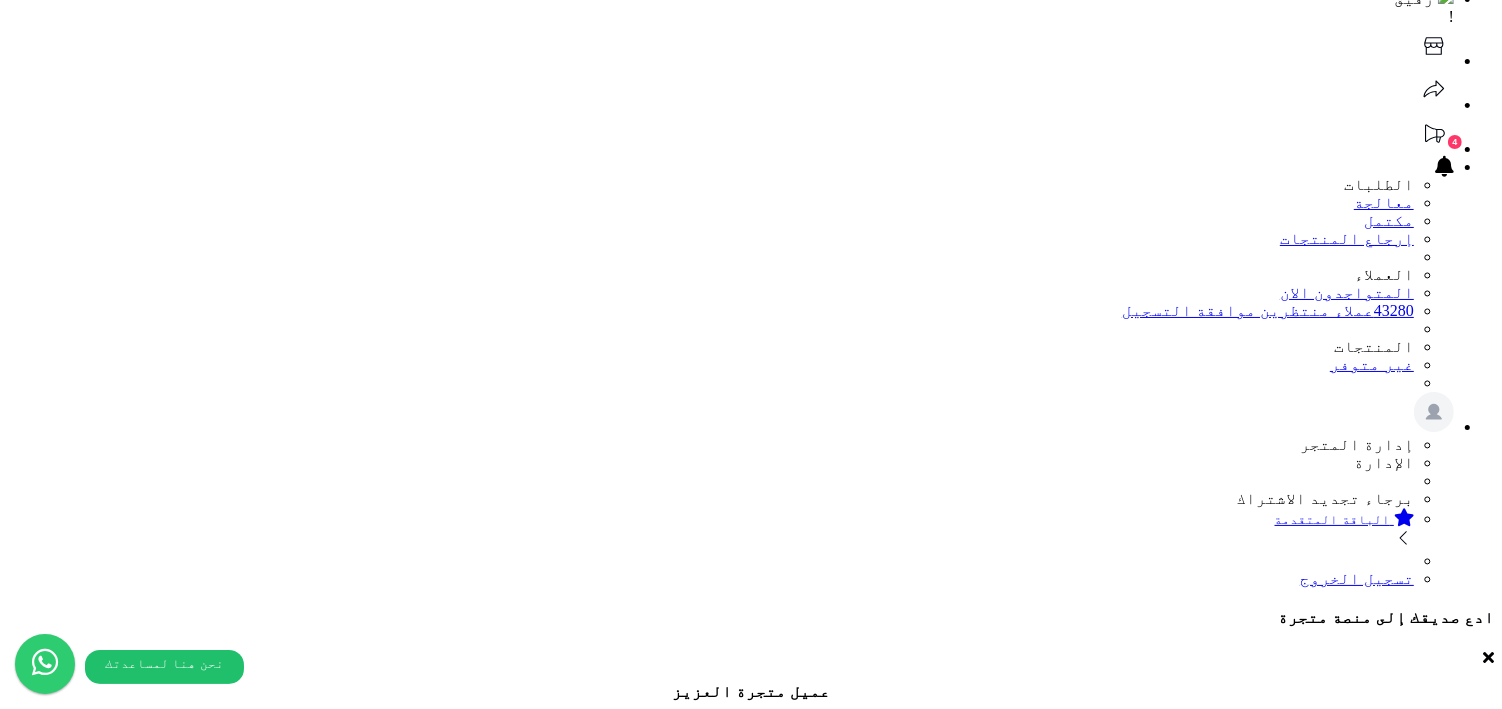scroll, scrollTop: 251, scrollLeft: 0, axis: vertical 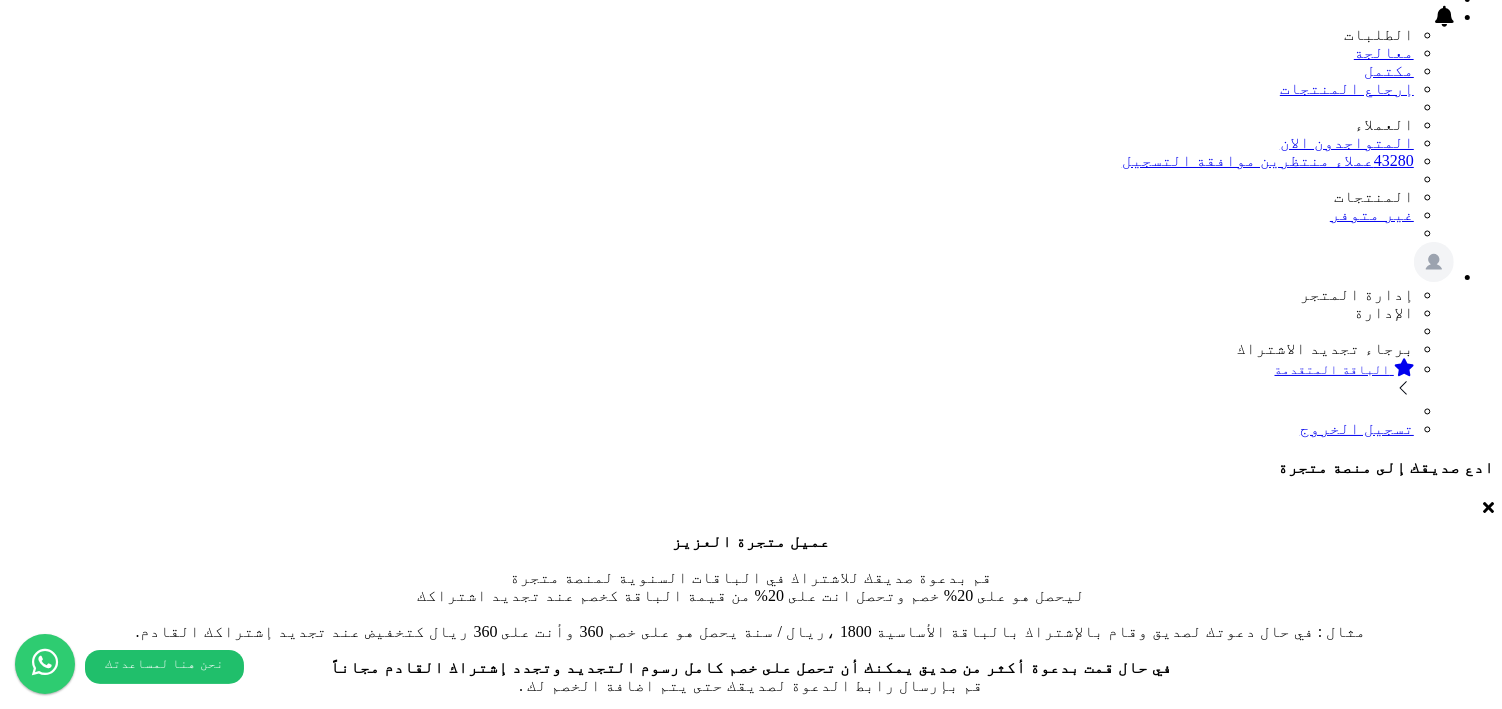 click on "العربية" at bounding box center (1376, 1807) 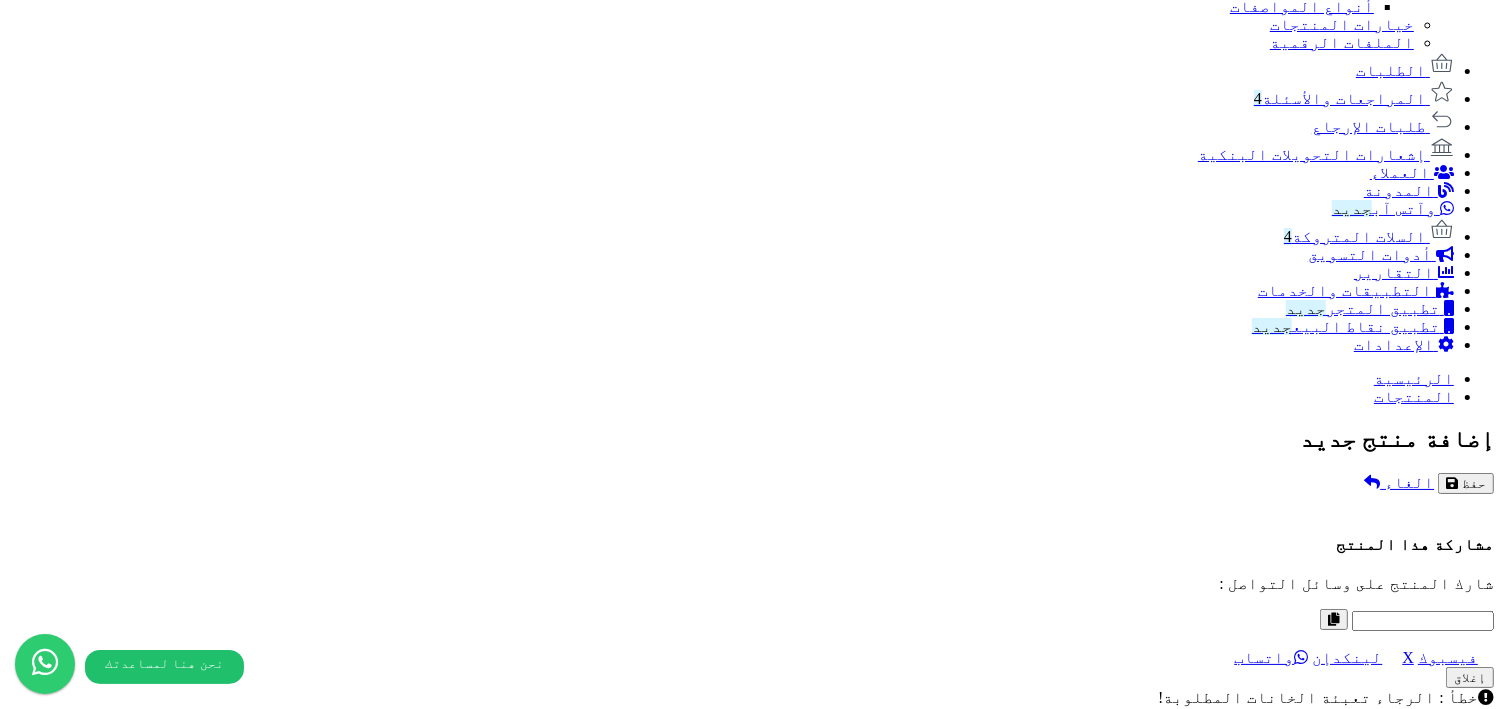scroll, scrollTop: 1349, scrollLeft: 0, axis: vertical 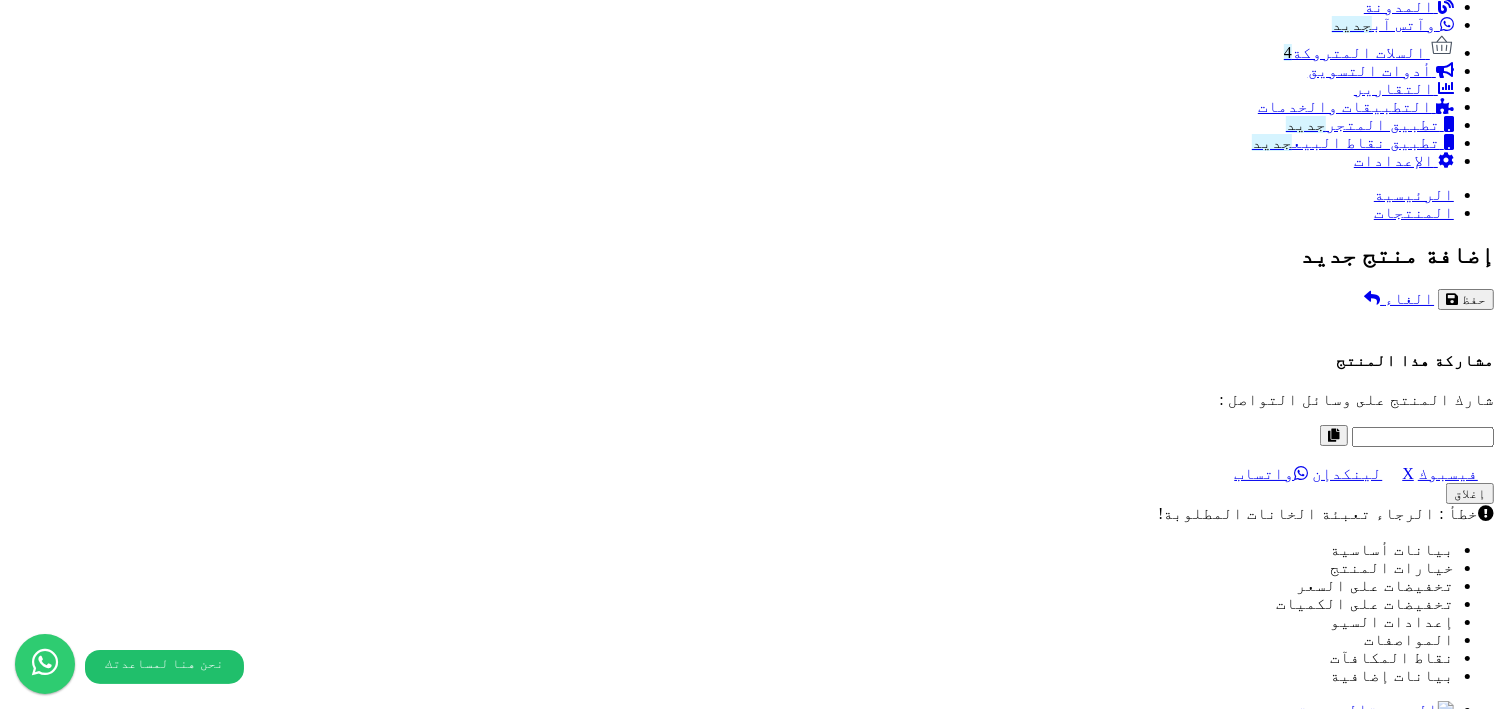 click at bounding box center [1380, 8491] 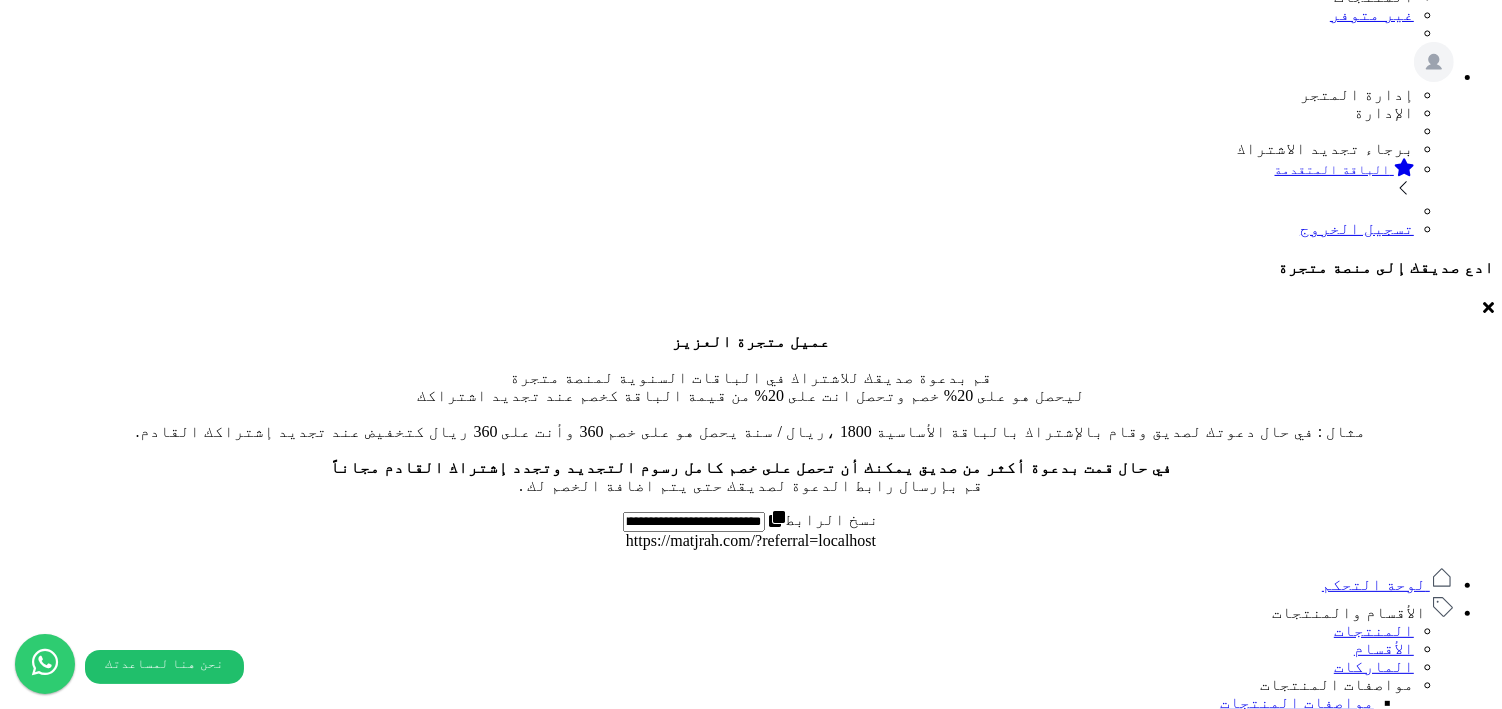 scroll, scrollTop: 0, scrollLeft: 0, axis: both 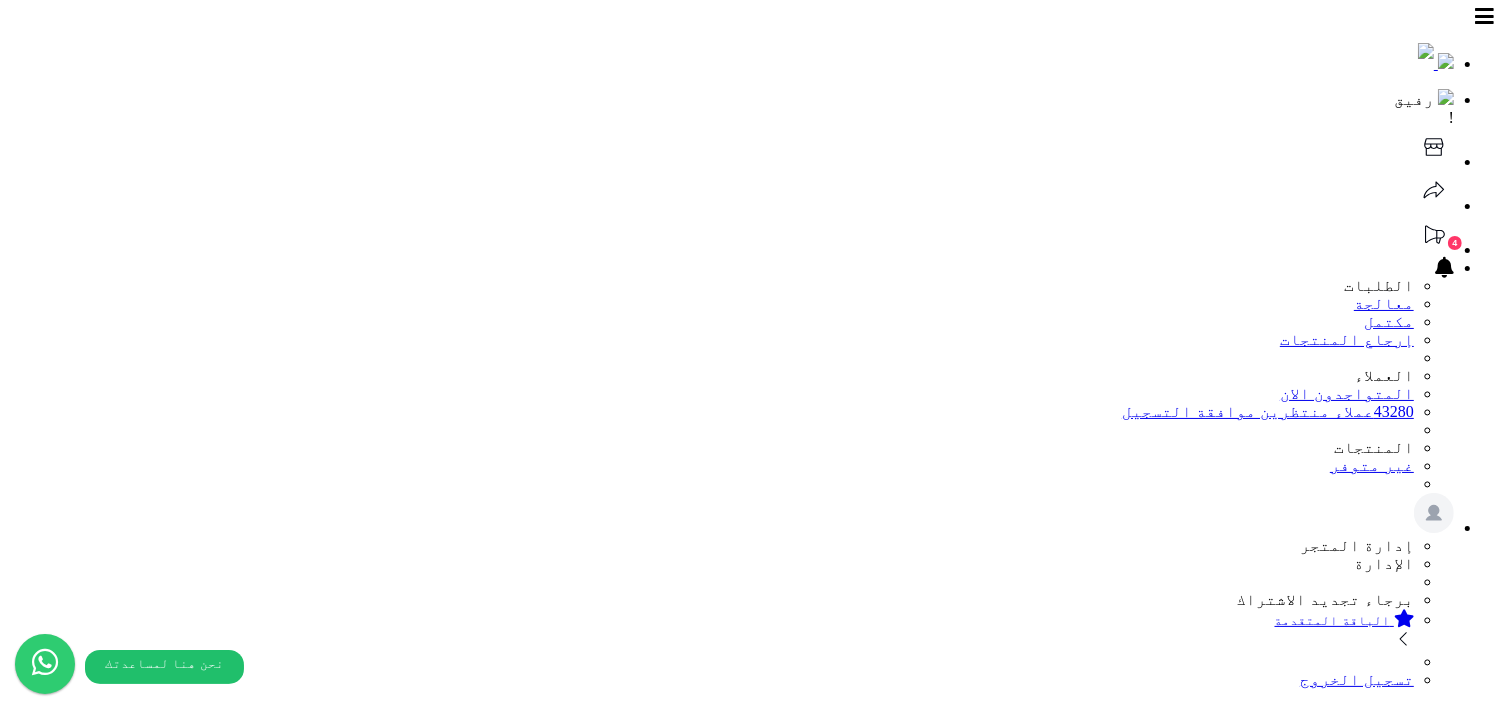 click on "حفظ" at bounding box center (1474, 1647) 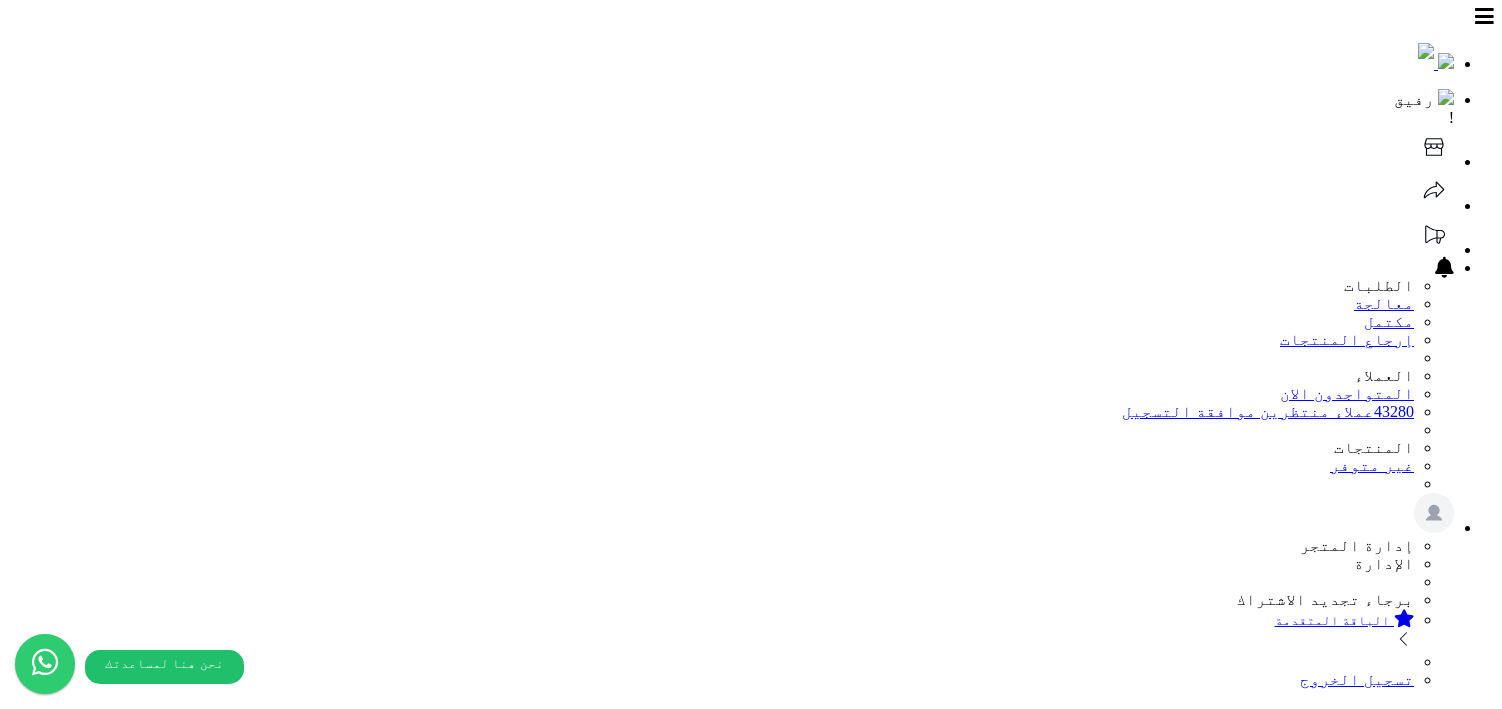 scroll, scrollTop: 0, scrollLeft: 0, axis: both 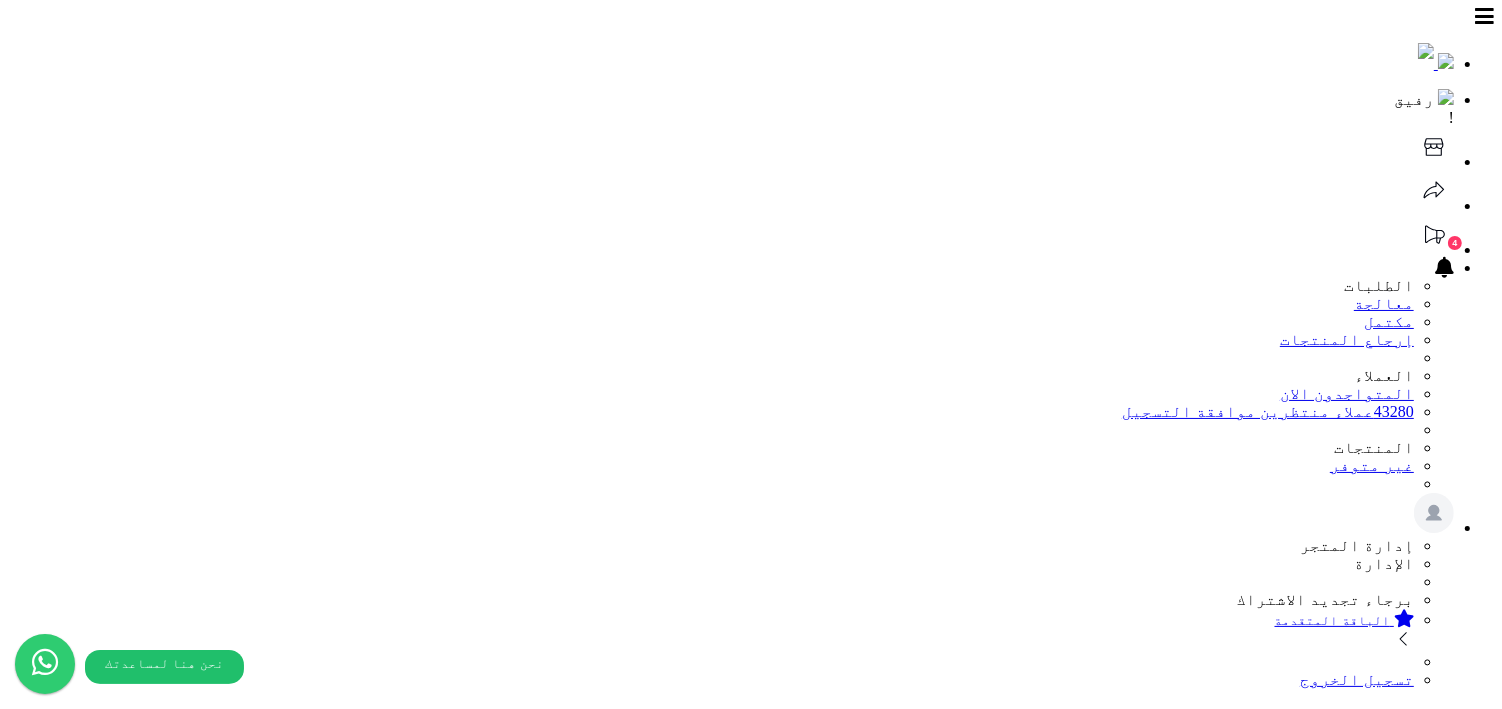 click on "teetet" at bounding box center [1176, 2301] 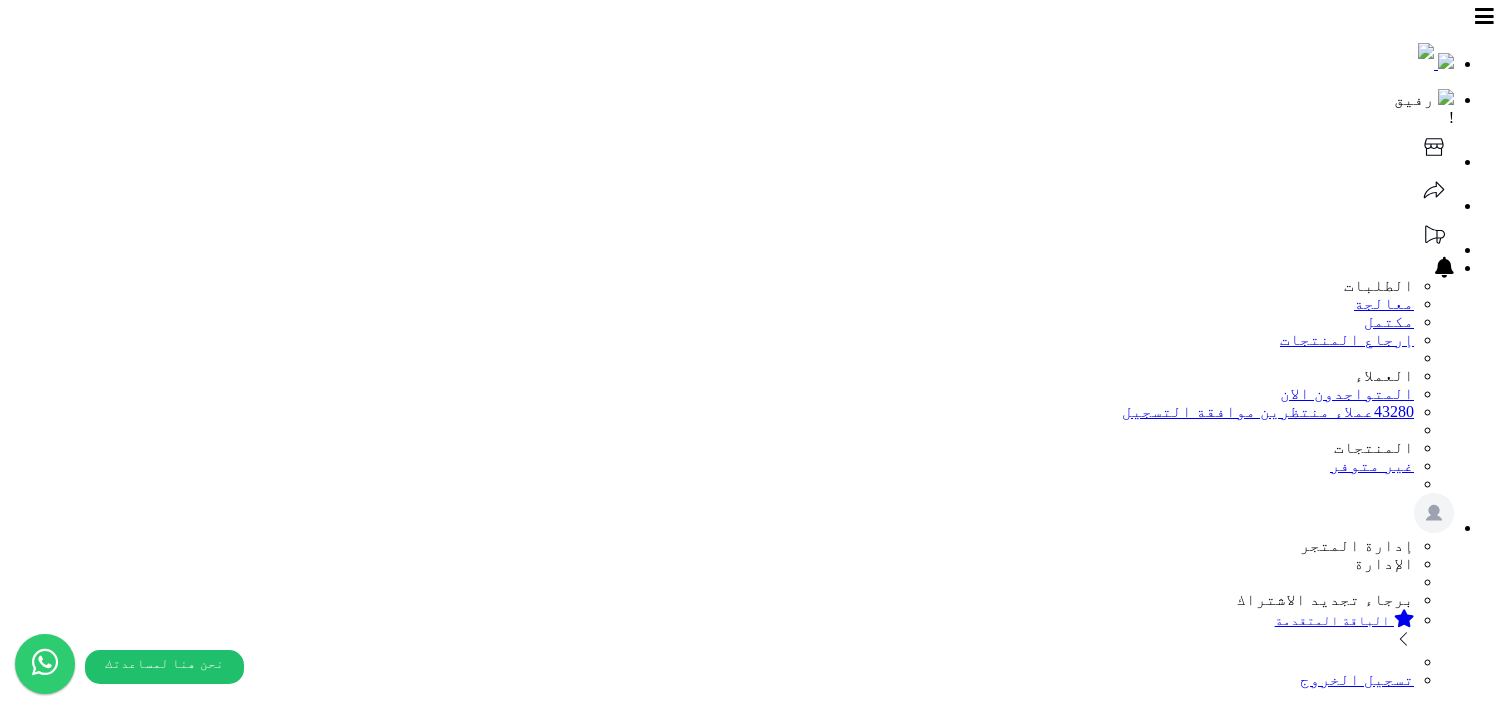 select 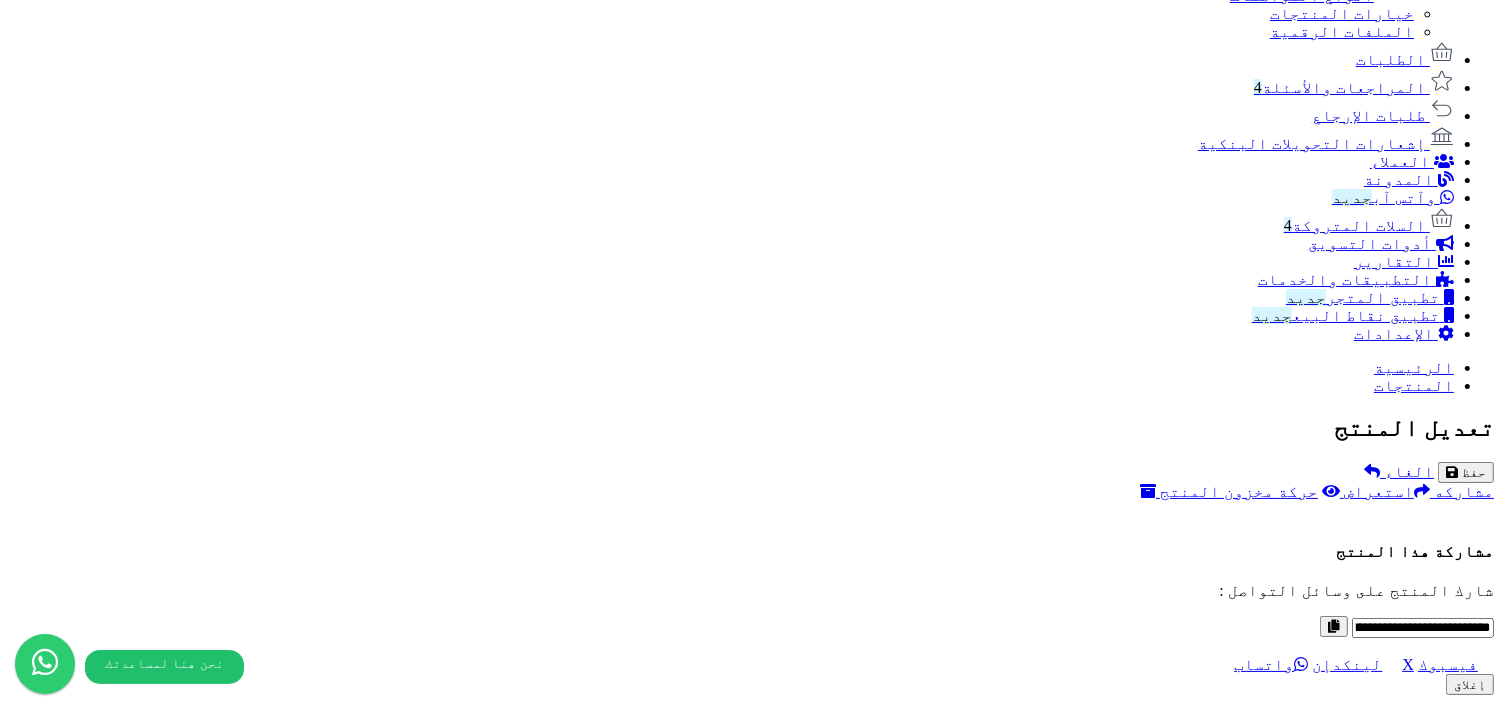 scroll, scrollTop: 1172, scrollLeft: 0, axis: vertical 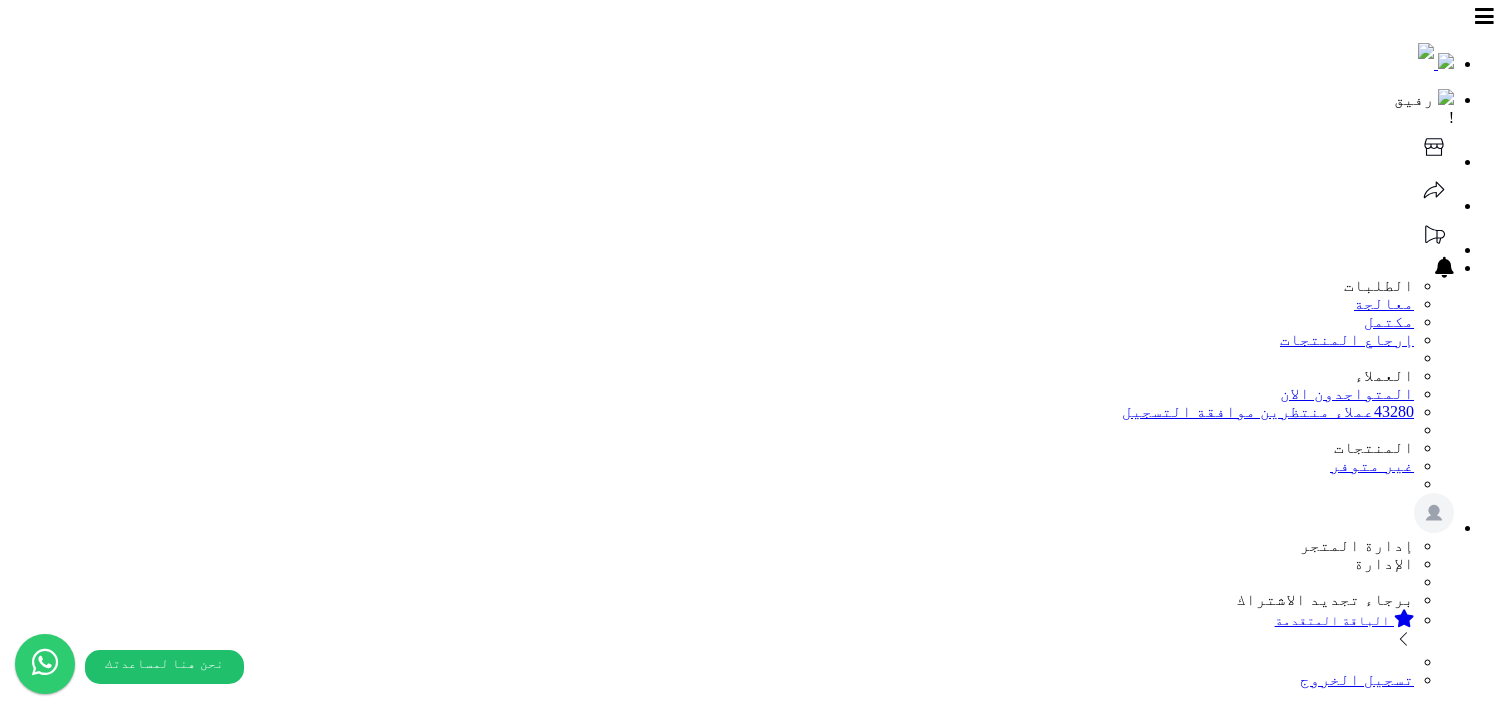 select 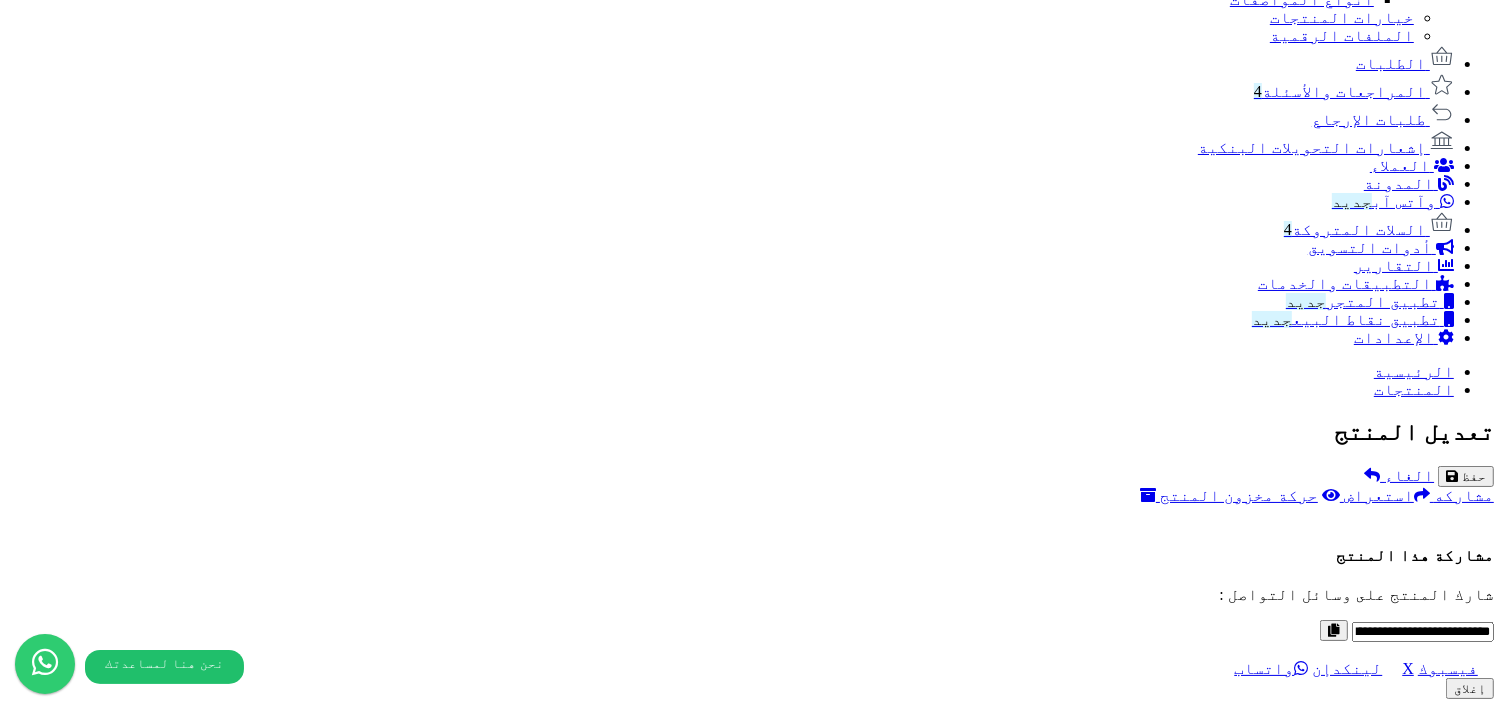 click at bounding box center [1380, 8576] 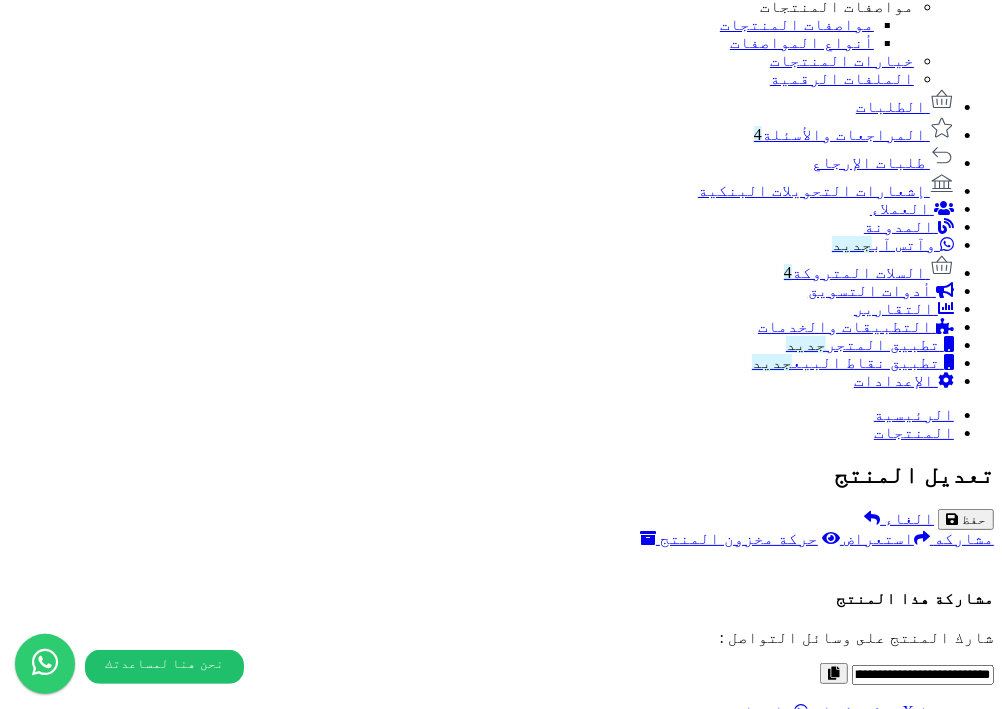 scroll, scrollTop: 1419, scrollLeft: 0, axis: vertical 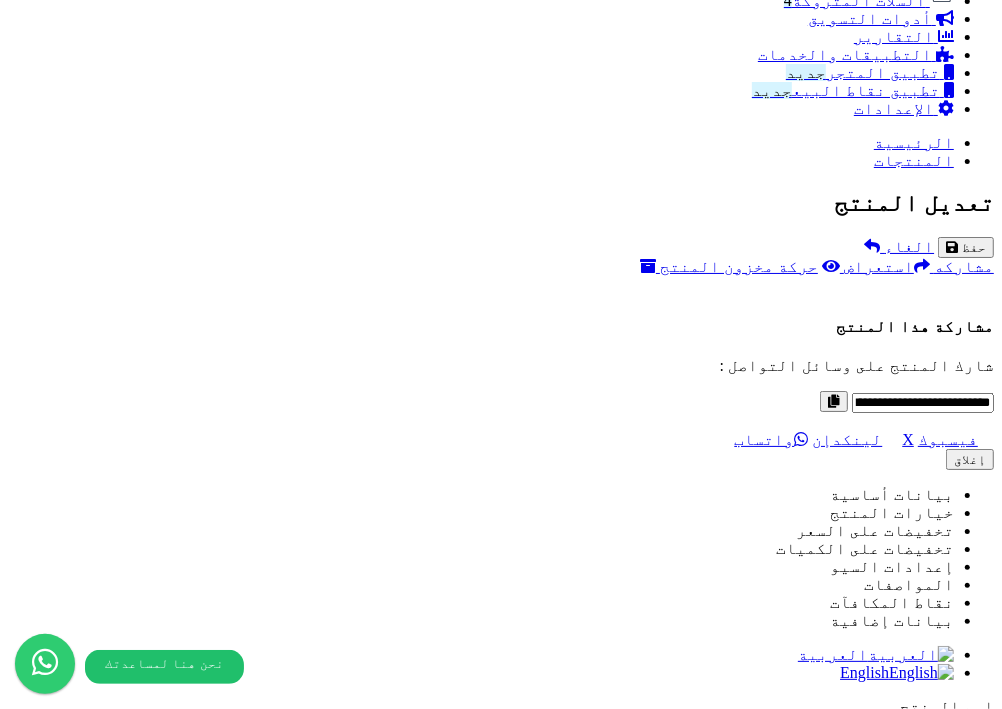 click at bounding box center (970, 8492) 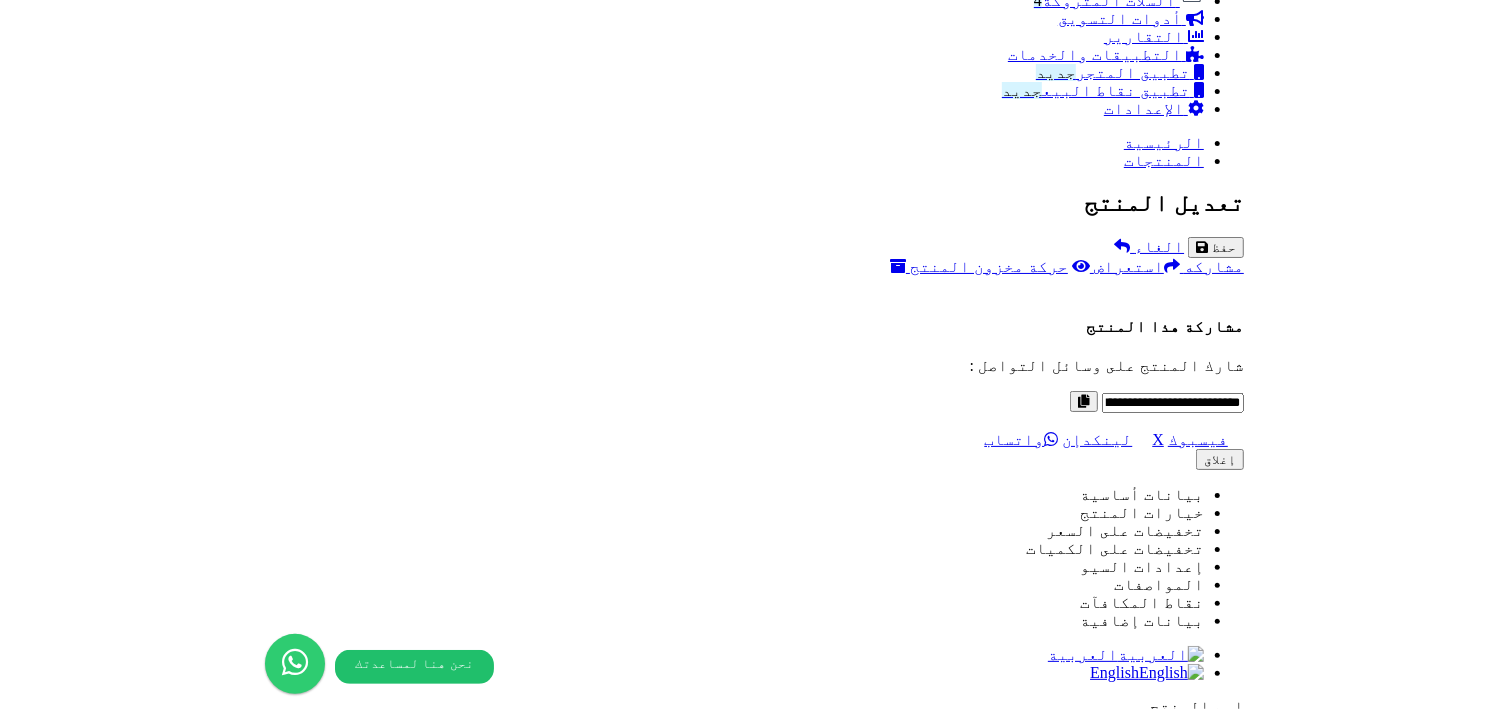 scroll, scrollTop: 1332, scrollLeft: 0, axis: vertical 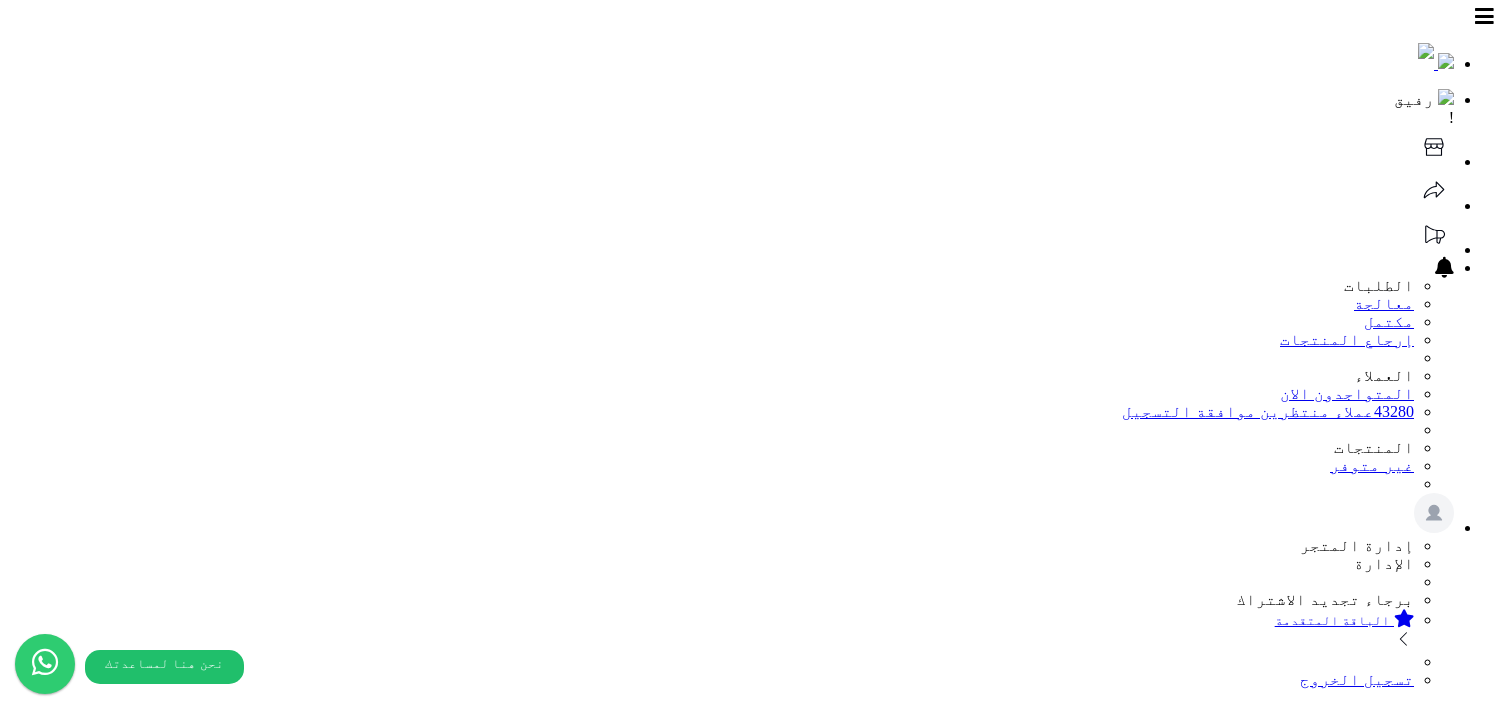 select 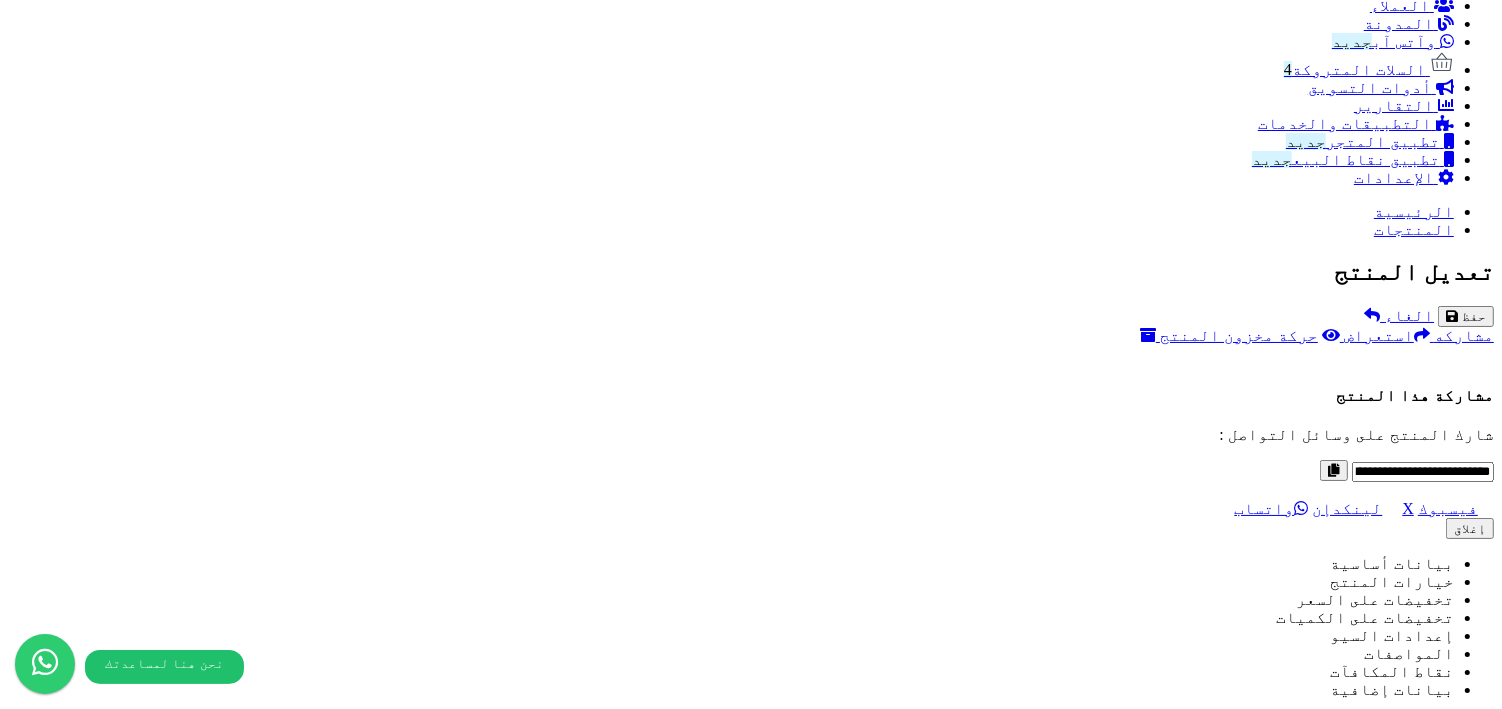 click on "اختر الصورة الأساسية" at bounding box center (751, 8442) 